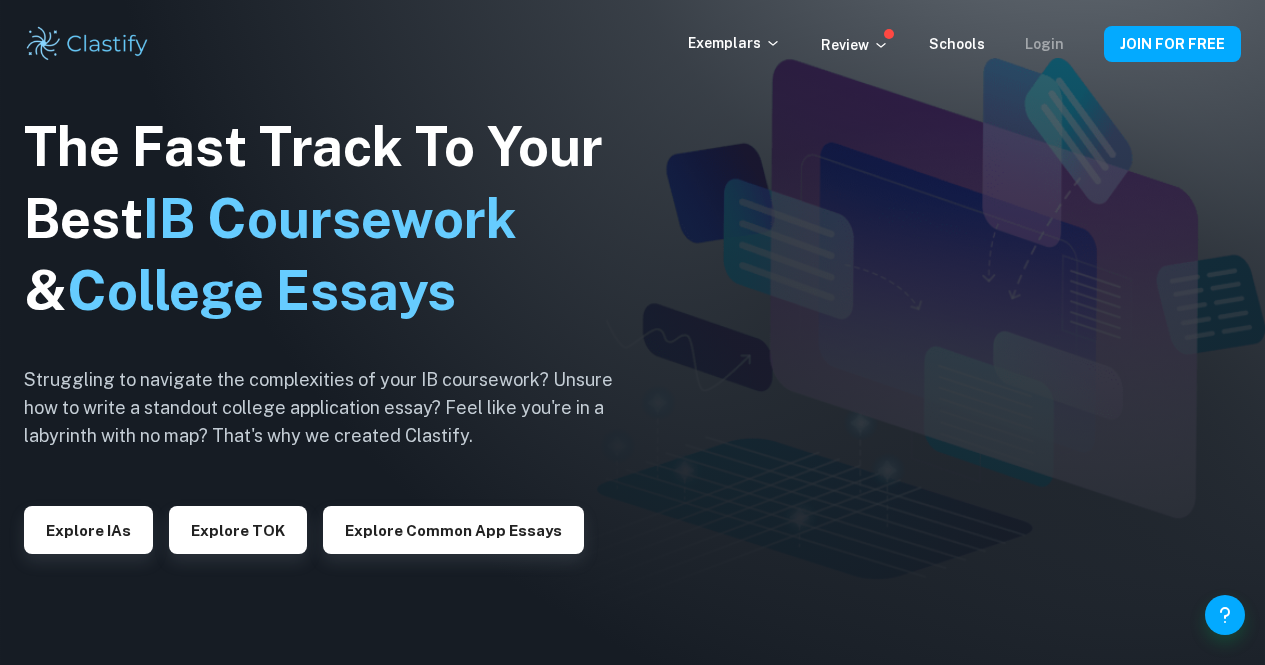 scroll, scrollTop: 0, scrollLeft: 0, axis: both 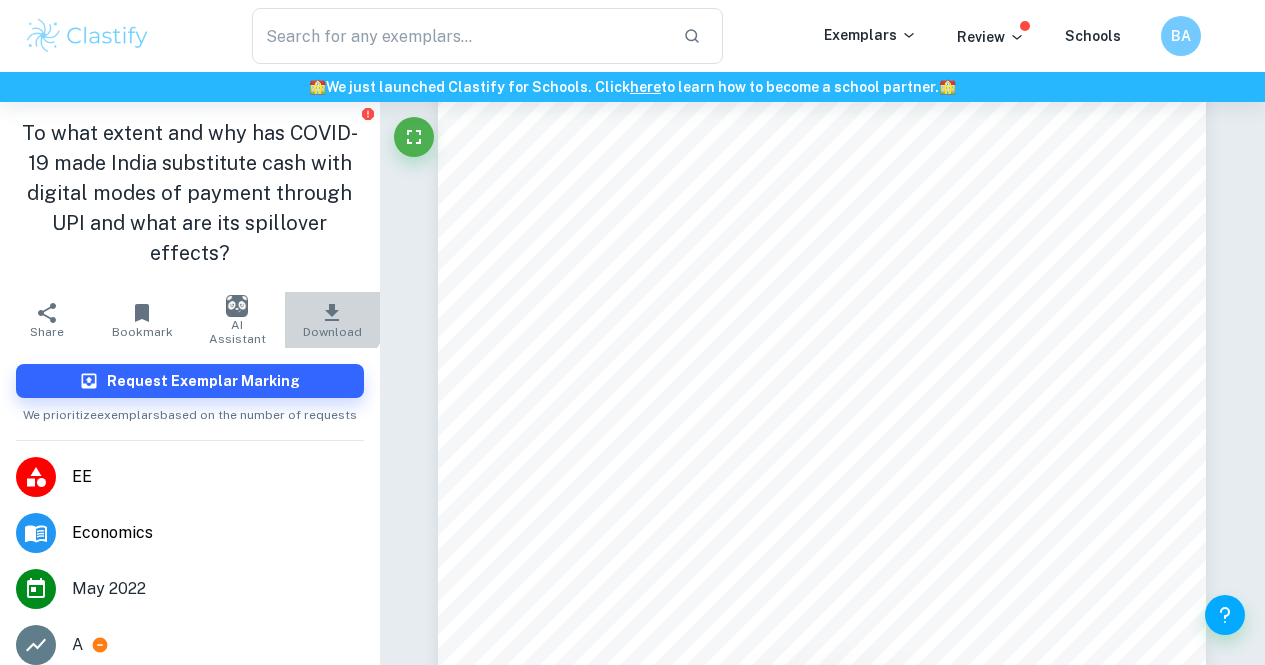 click 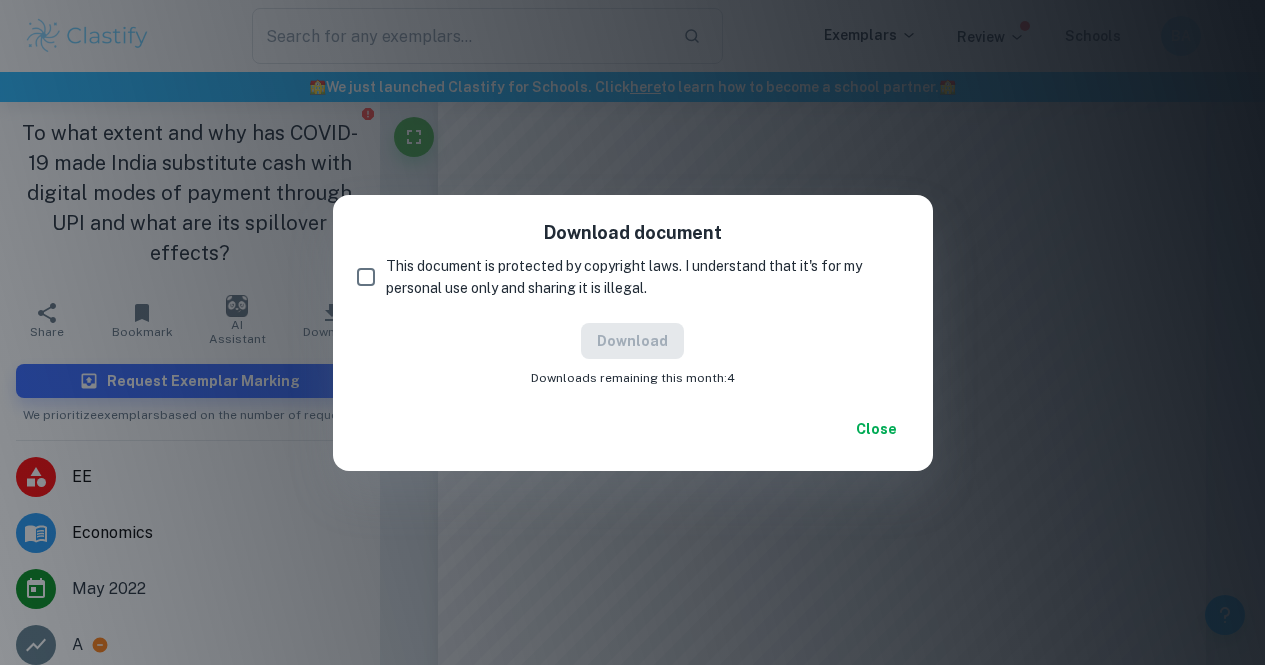 click on "This document is protected by copyright laws. I understand that it's for my personal use only and sharing it is illegal." at bounding box center [366, 277] 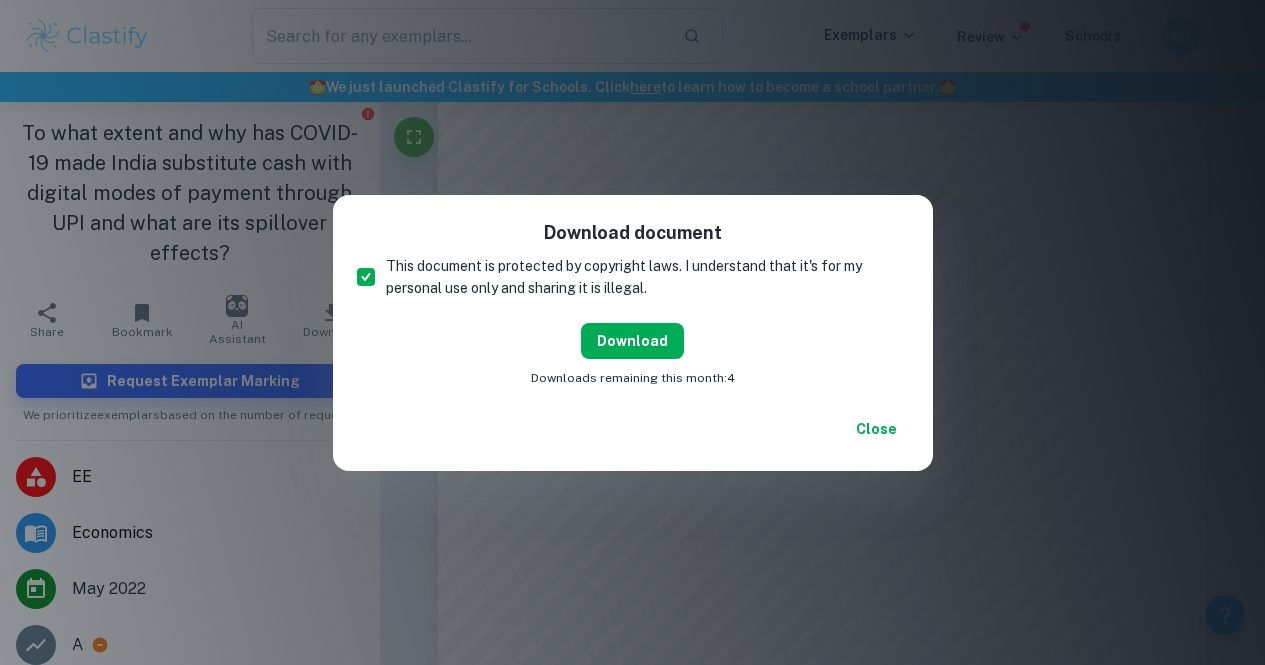 click on "Download" at bounding box center (632, 341) 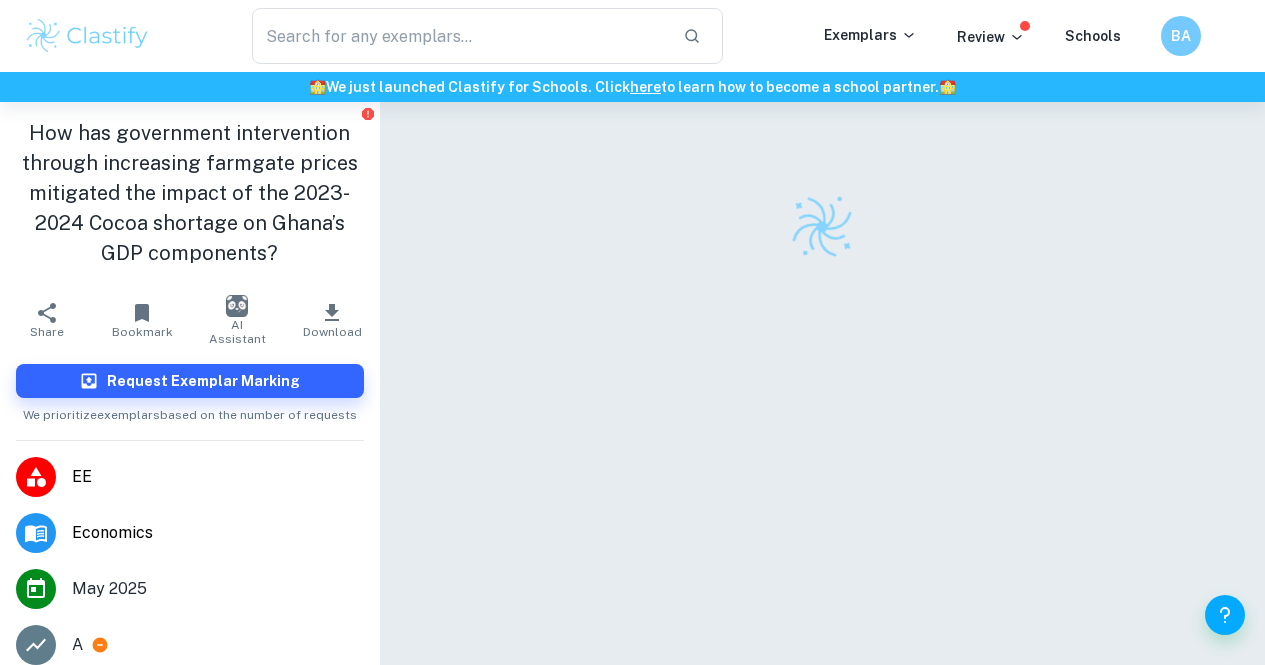 scroll, scrollTop: 0, scrollLeft: 0, axis: both 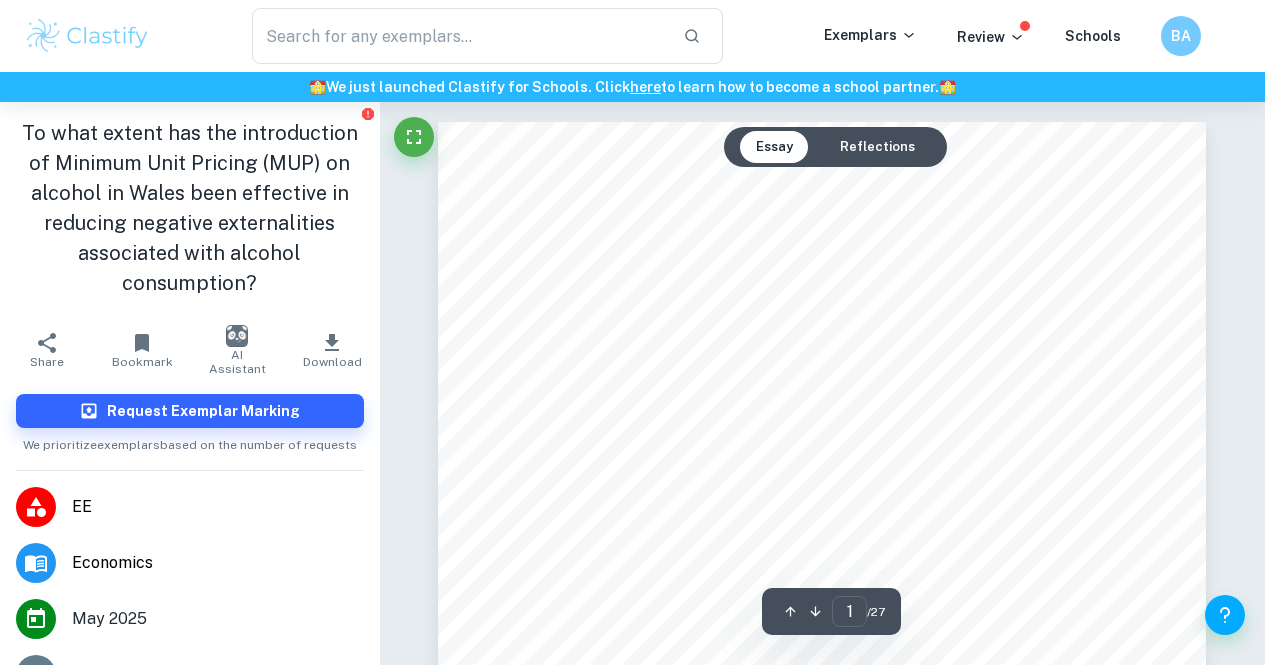 click 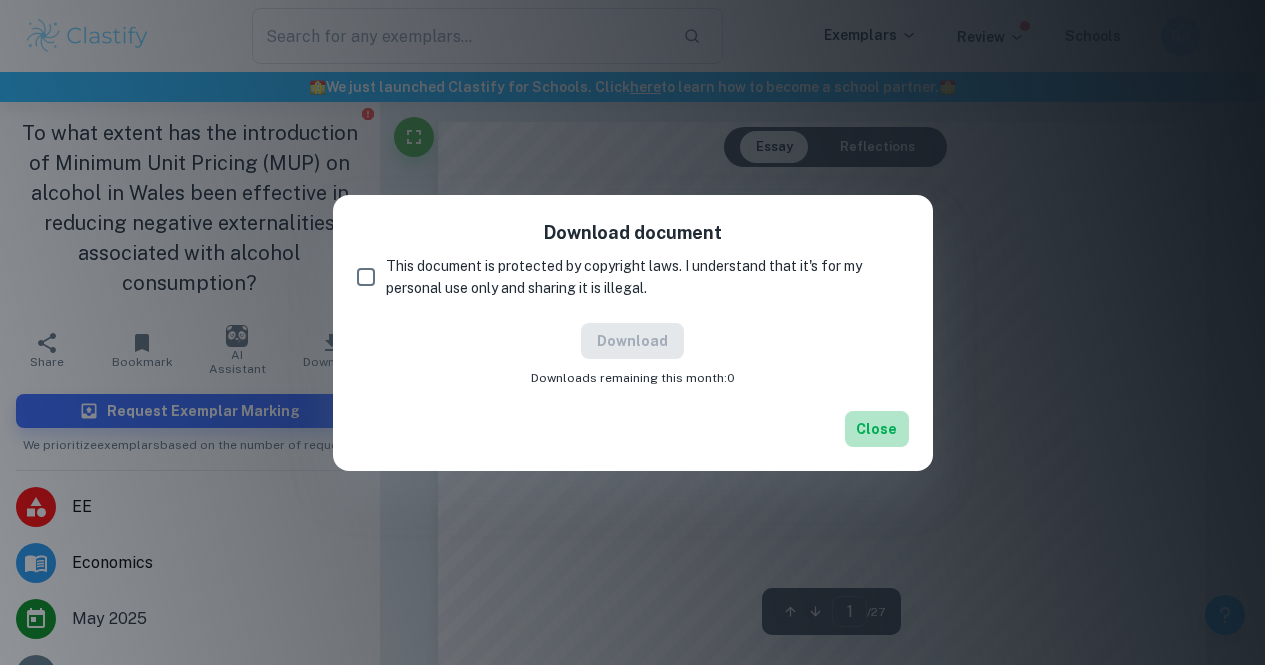 click on "Close" at bounding box center [877, 429] 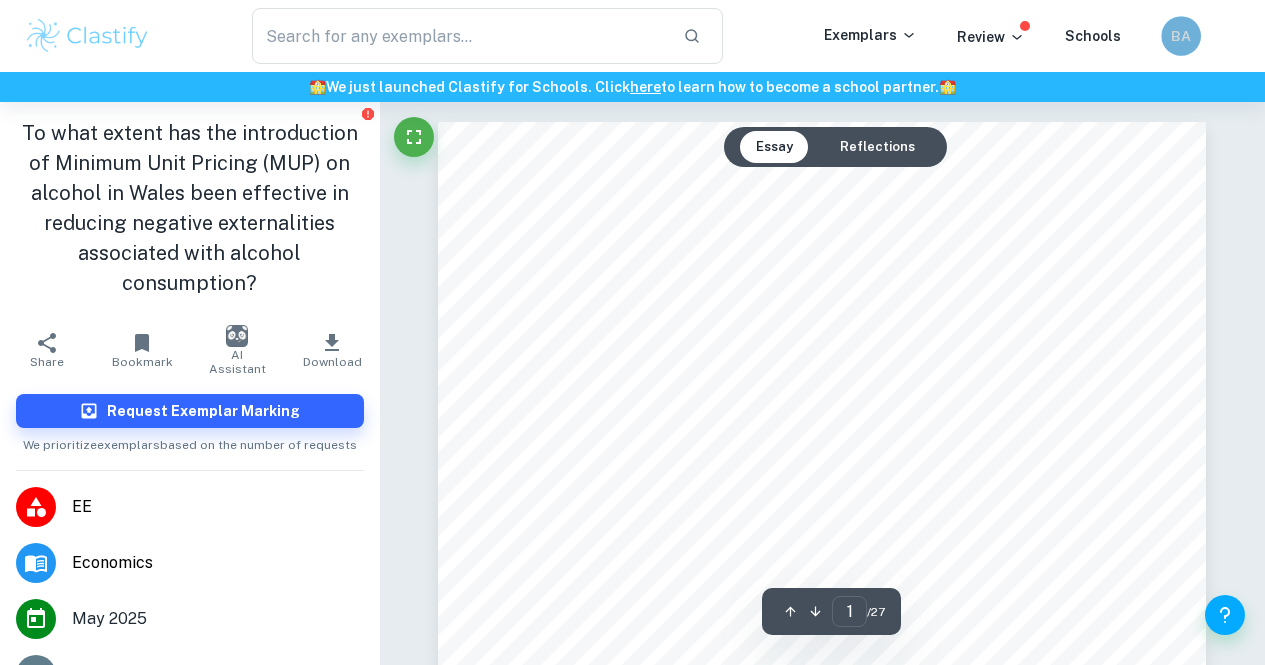 click on "BA" at bounding box center (1181, 36) 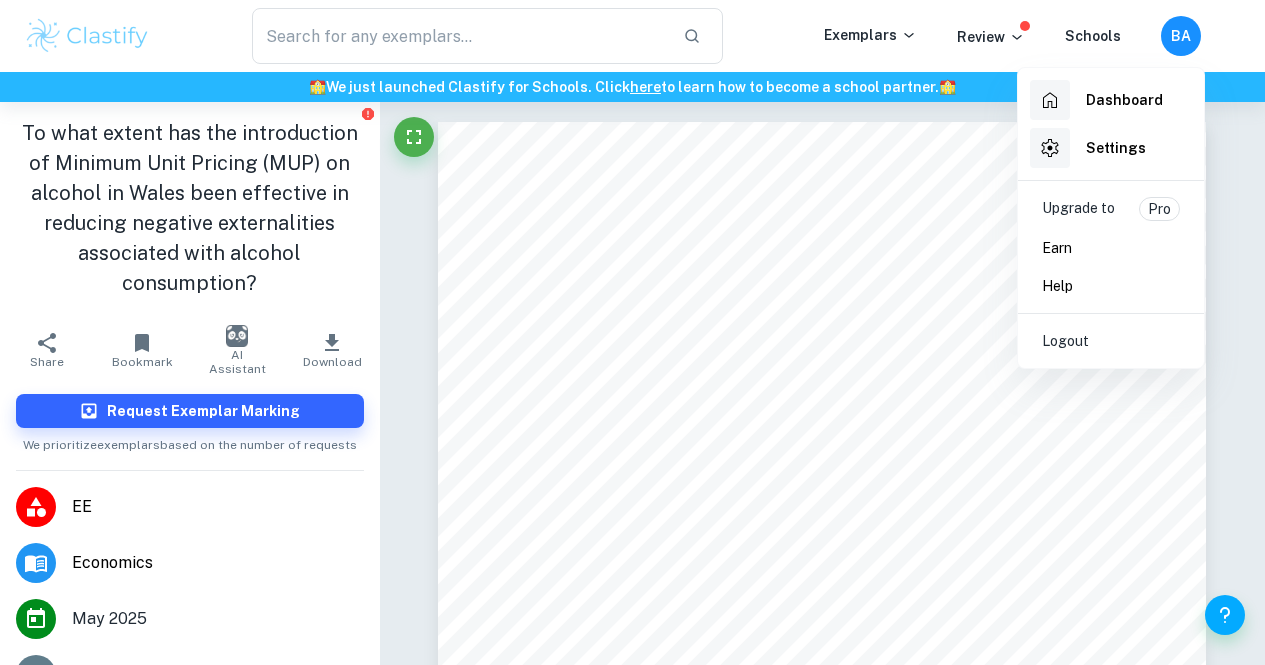 click on "Logout" at bounding box center [1065, 341] 